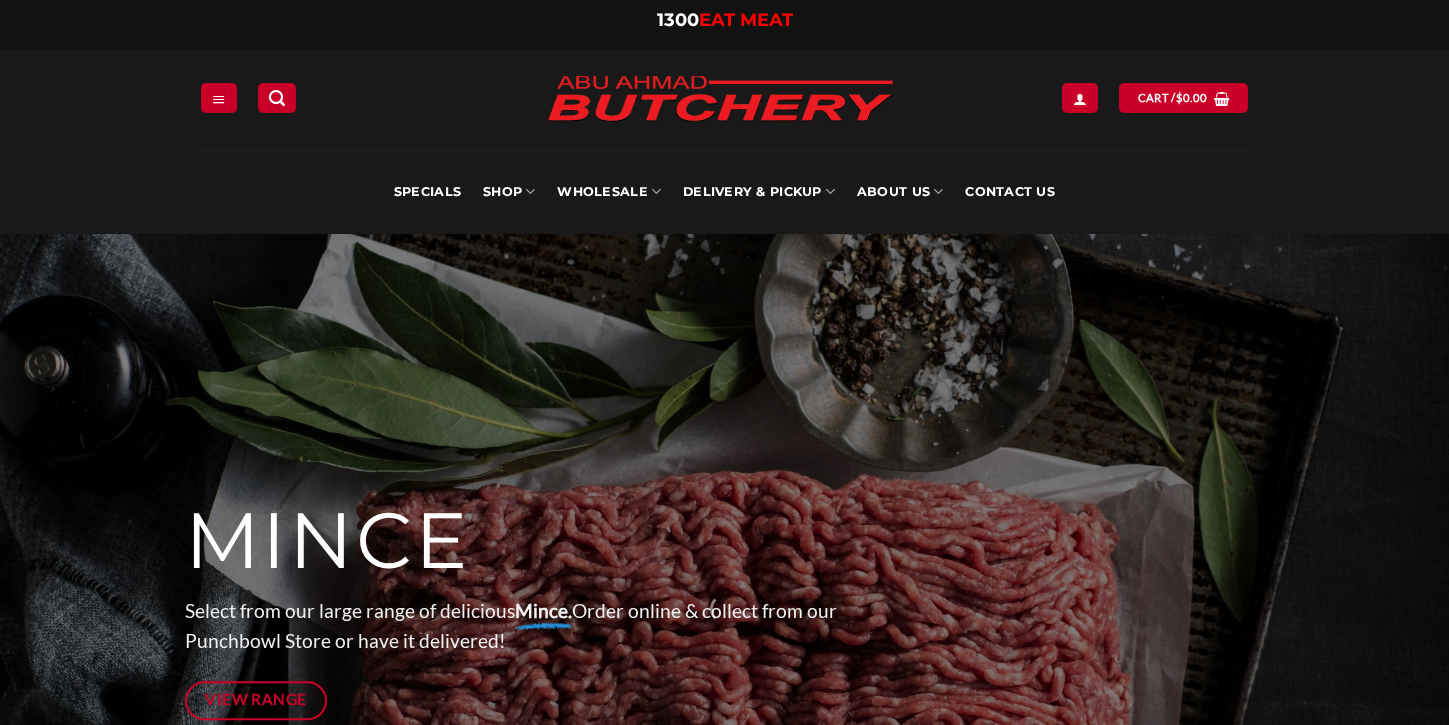 scroll, scrollTop: 0, scrollLeft: 0, axis: both 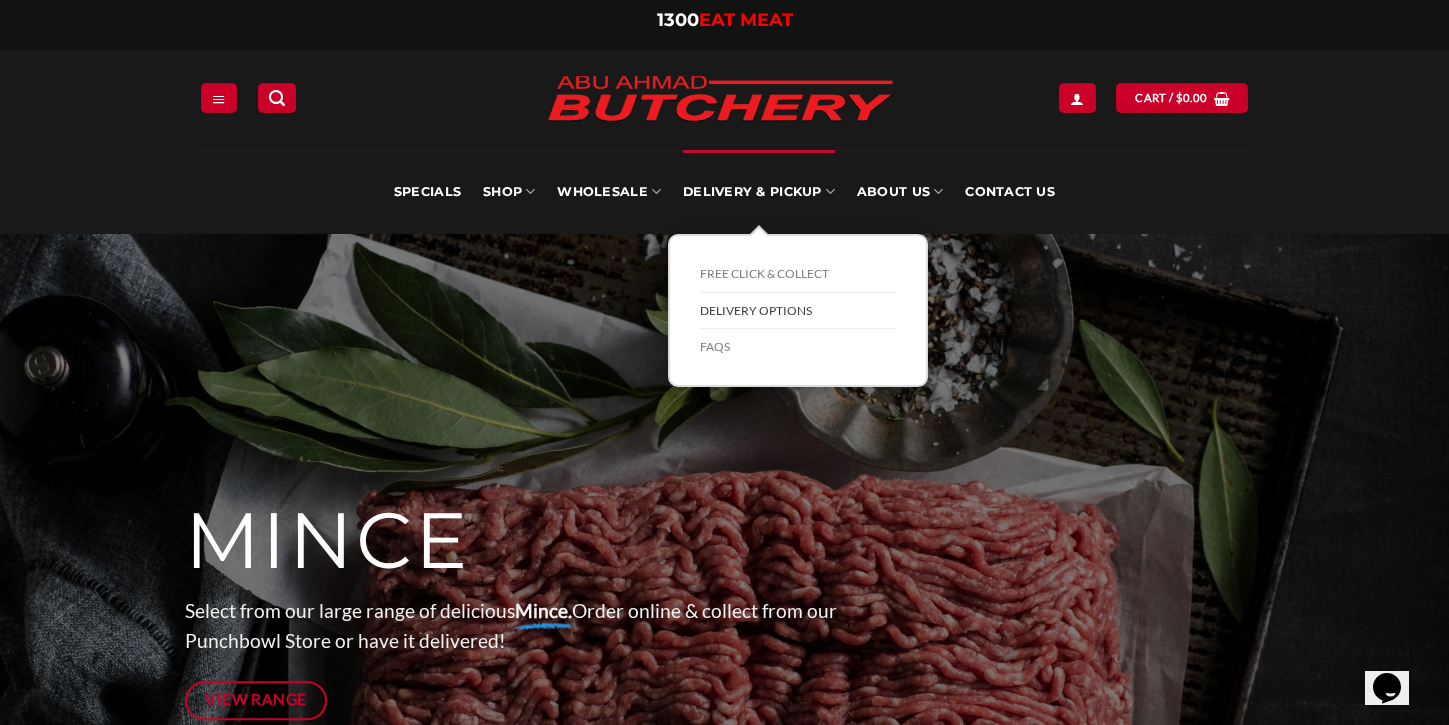 click on "Delivery Options" at bounding box center [798, 311] 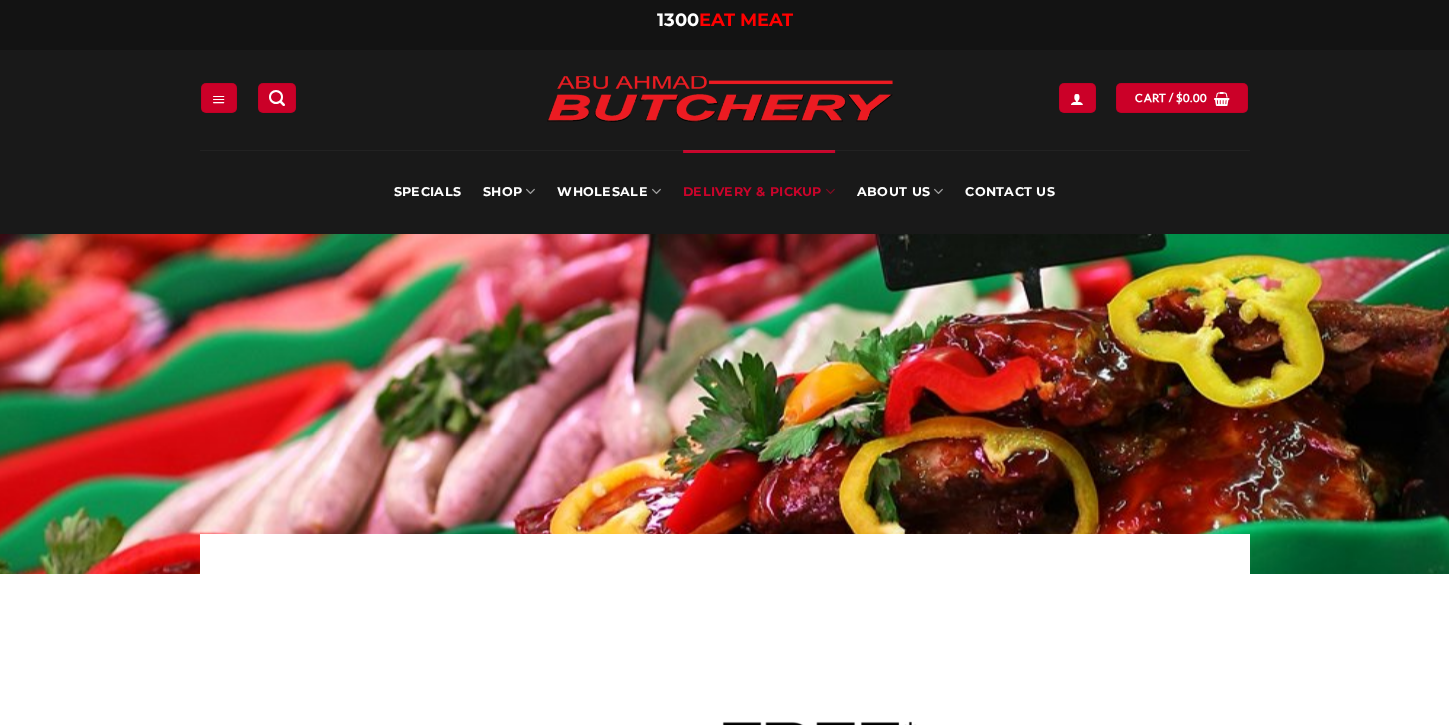 scroll, scrollTop: 0, scrollLeft: 0, axis: both 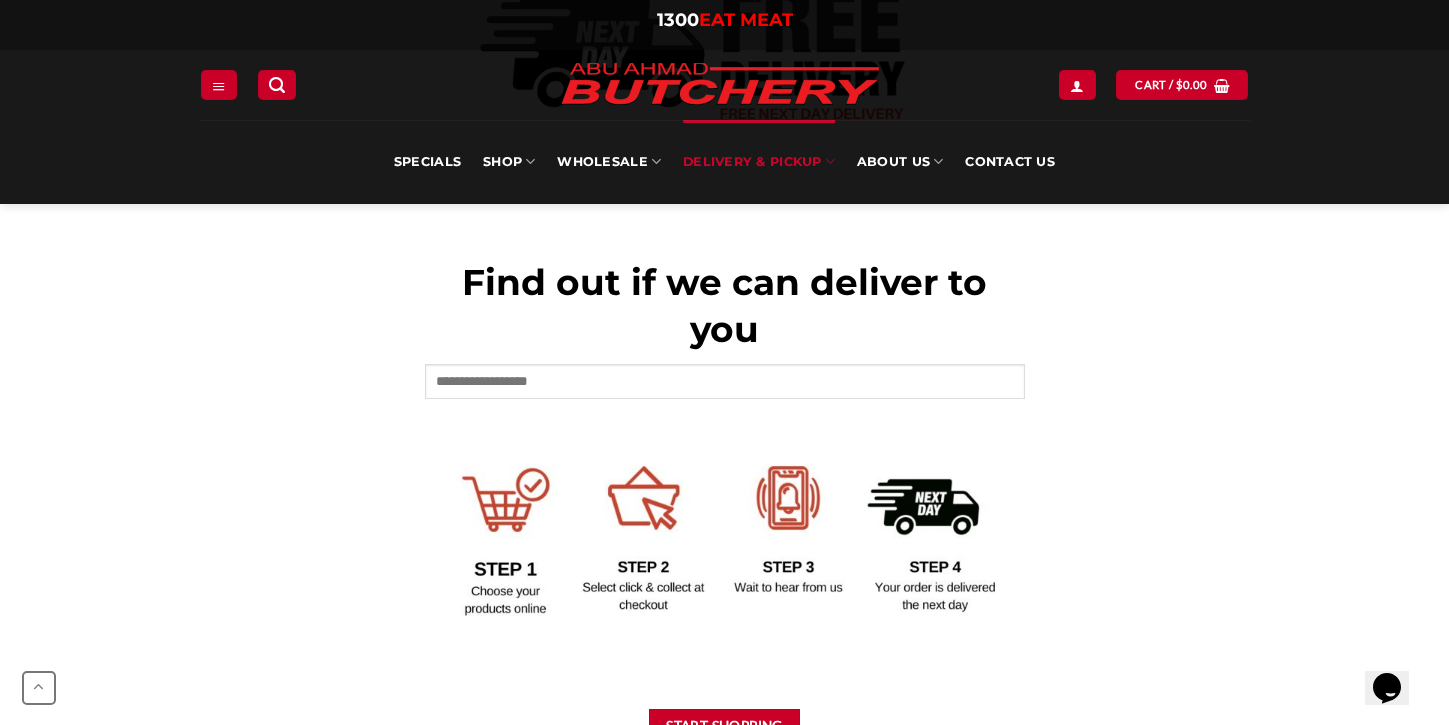 click at bounding box center [725, 388] 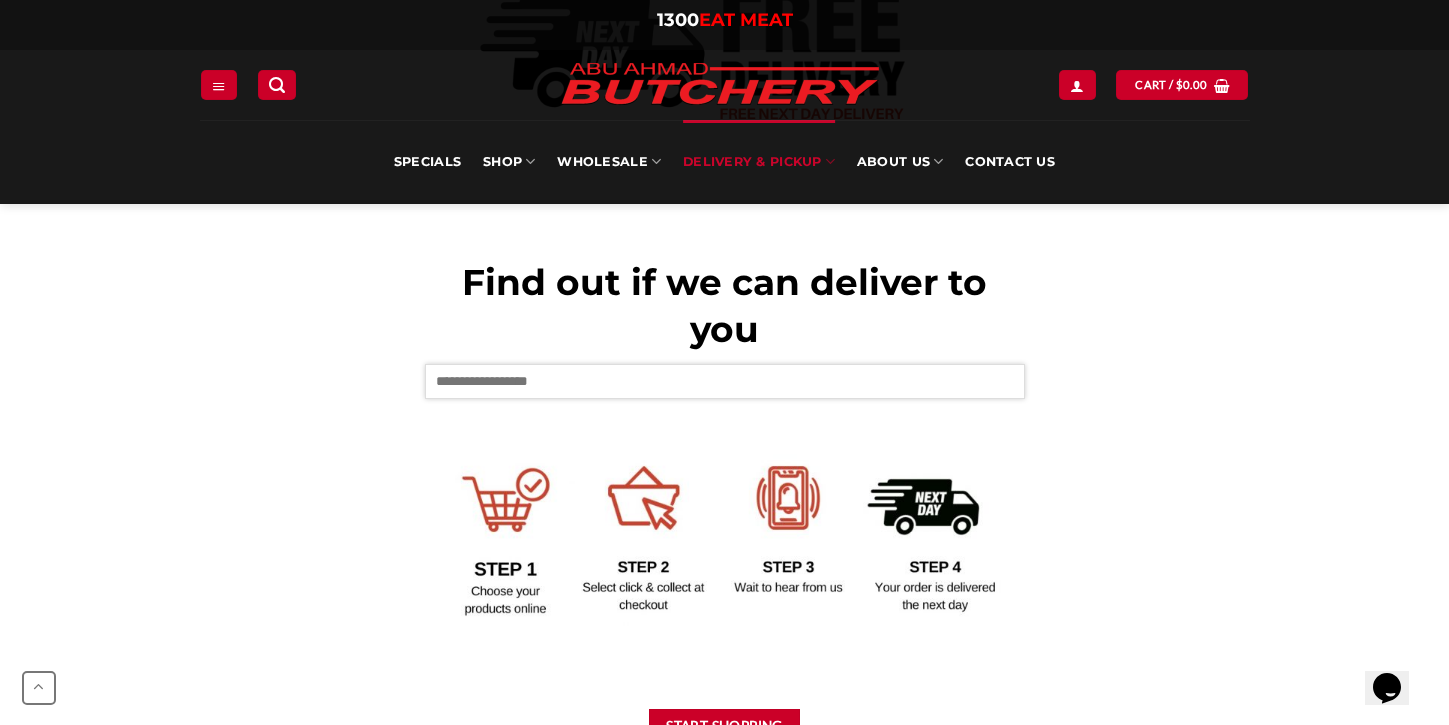 click at bounding box center (725, 381) 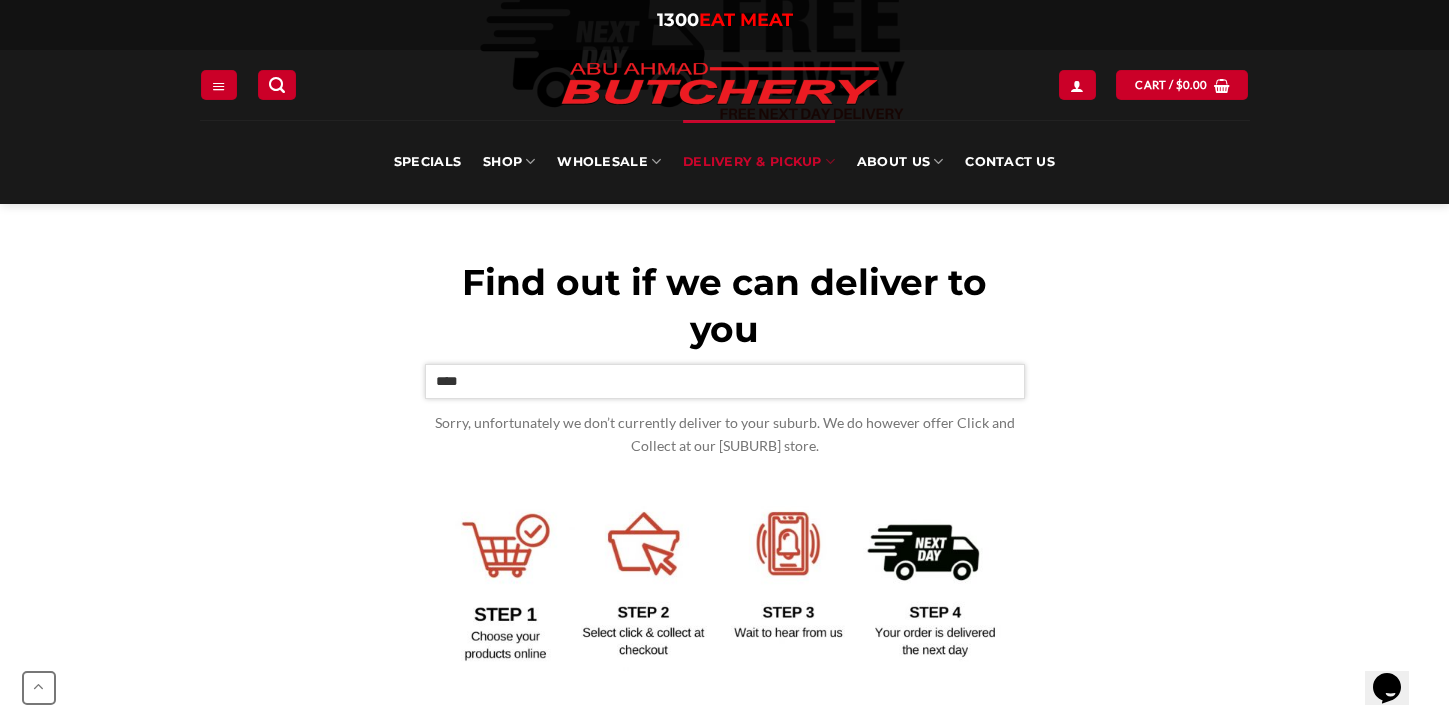type on "****" 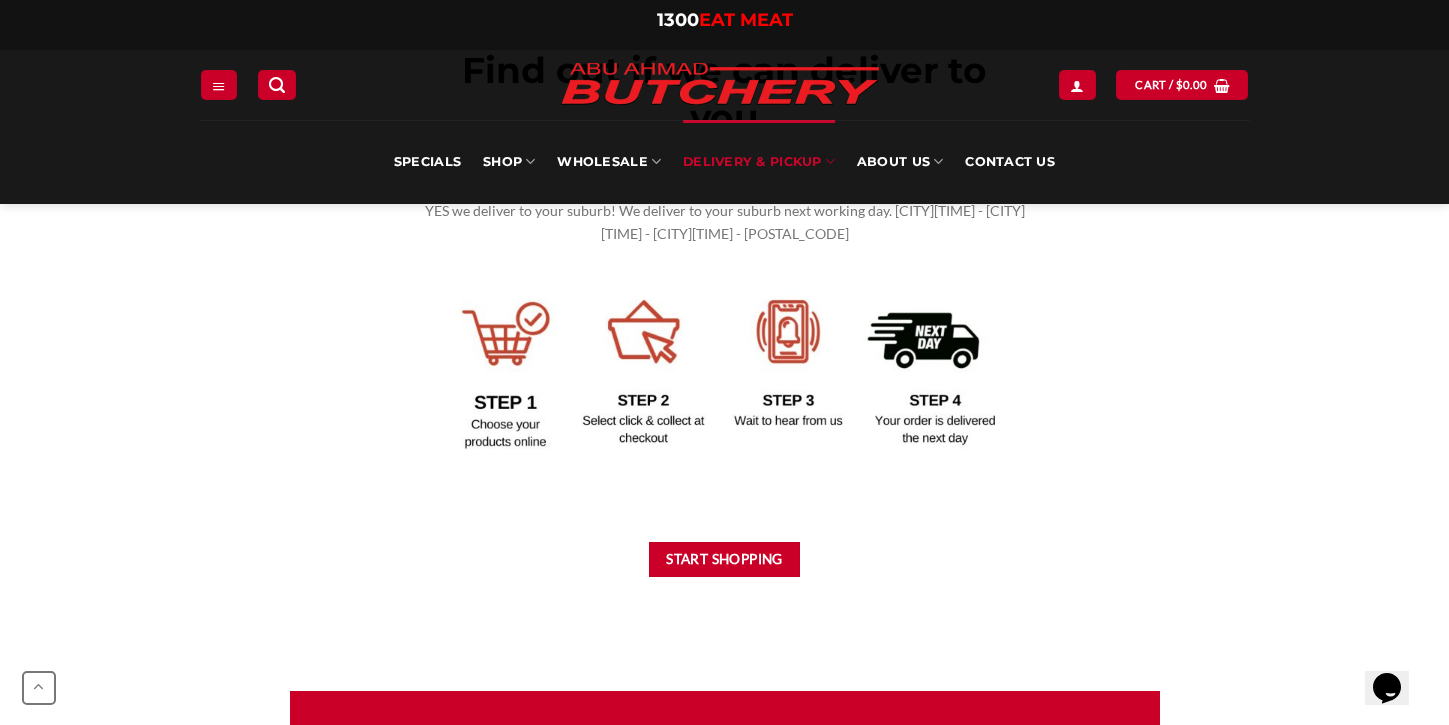 scroll, scrollTop: 947, scrollLeft: 0, axis: vertical 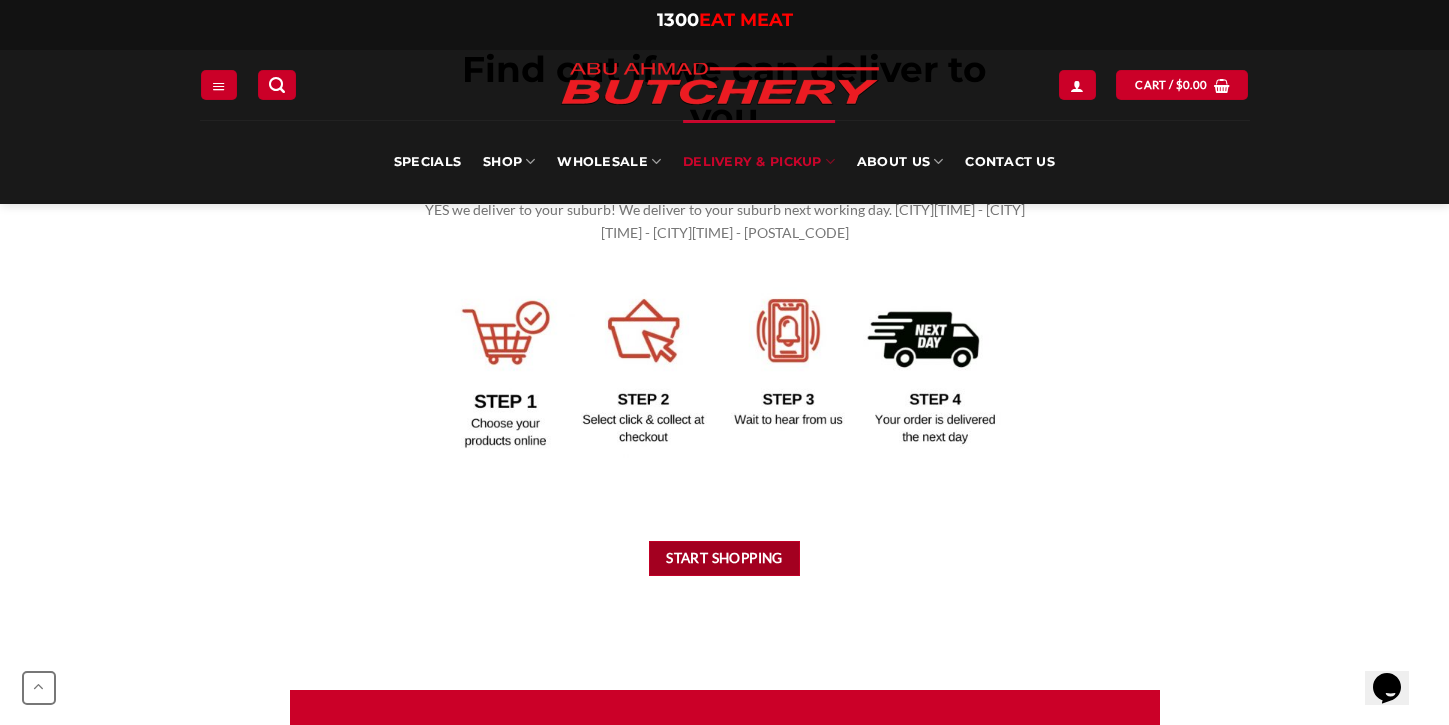 click on "Start Shopping" at bounding box center [725, 558] 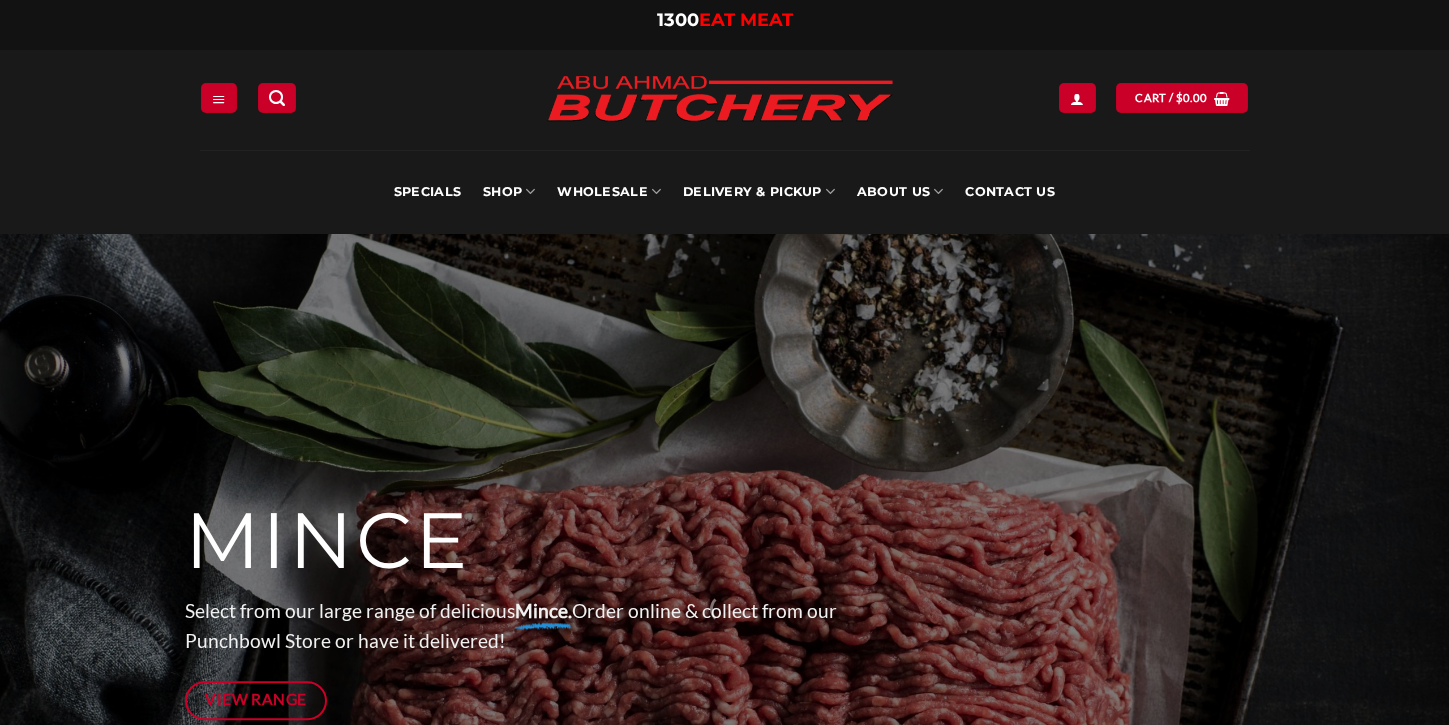 scroll, scrollTop: 0, scrollLeft: 0, axis: both 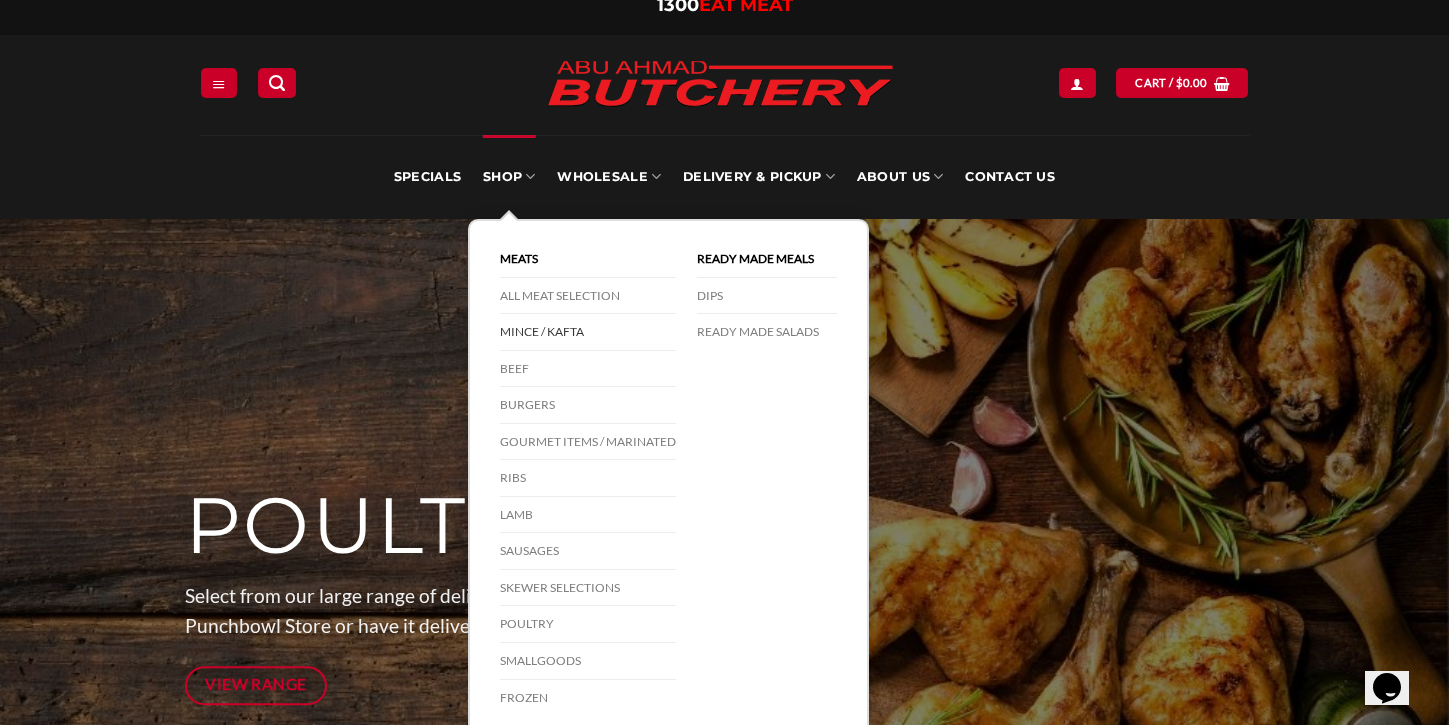 click on "Mince / Kafta" at bounding box center (588, 332) 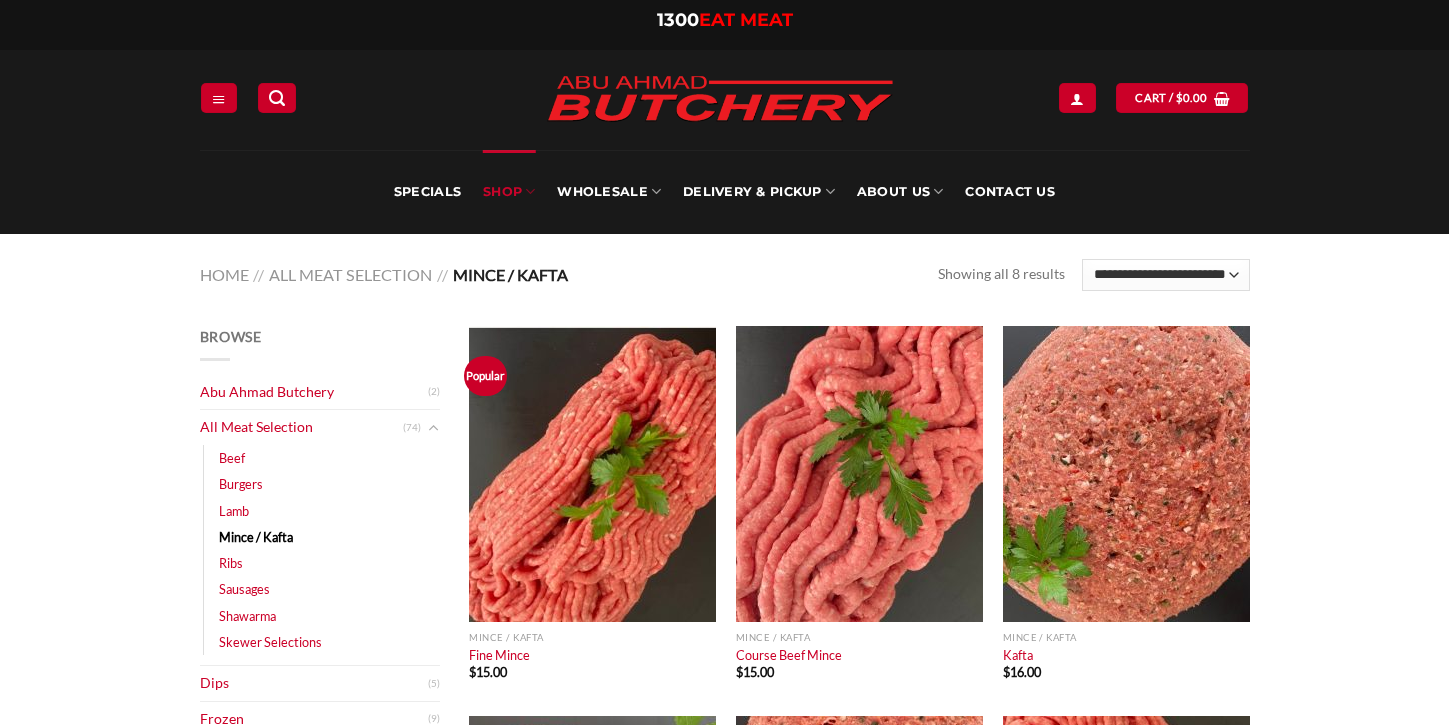 scroll, scrollTop: 0, scrollLeft: 0, axis: both 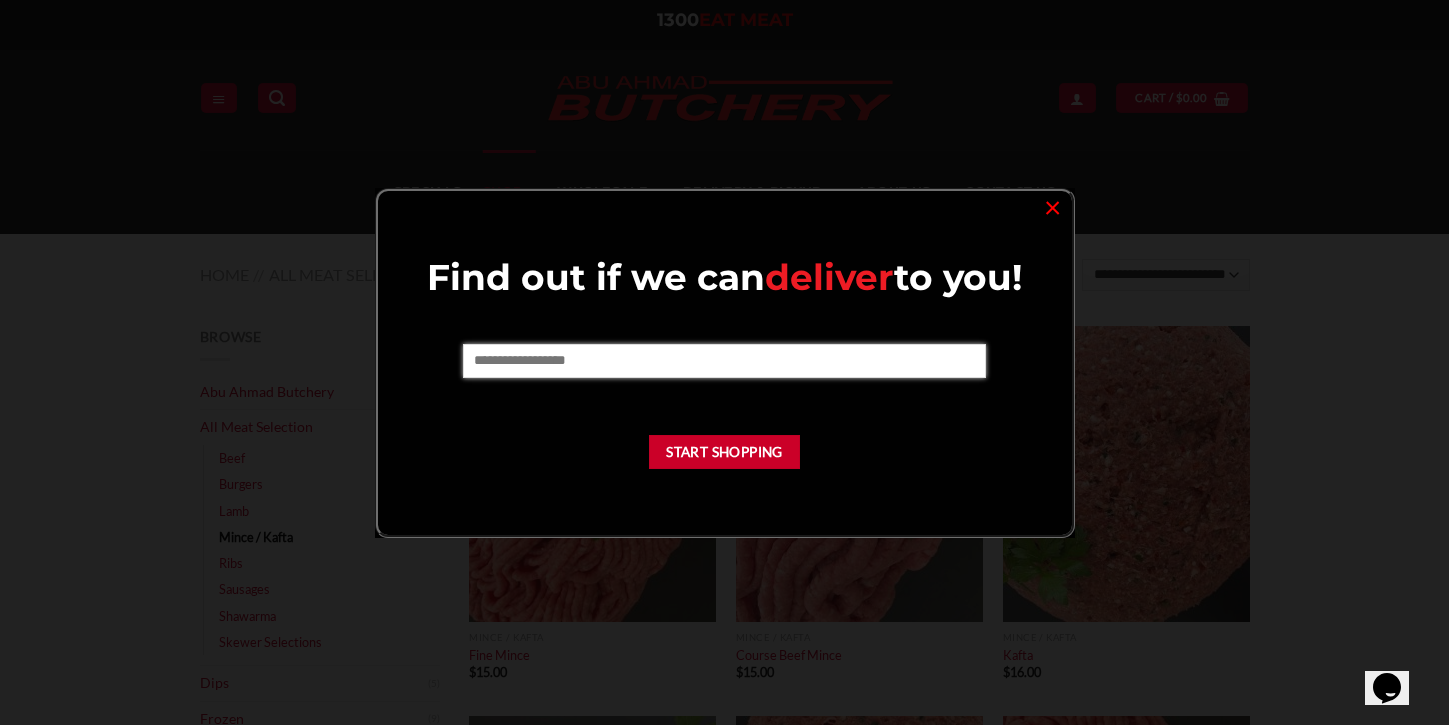 click at bounding box center [724, 361] 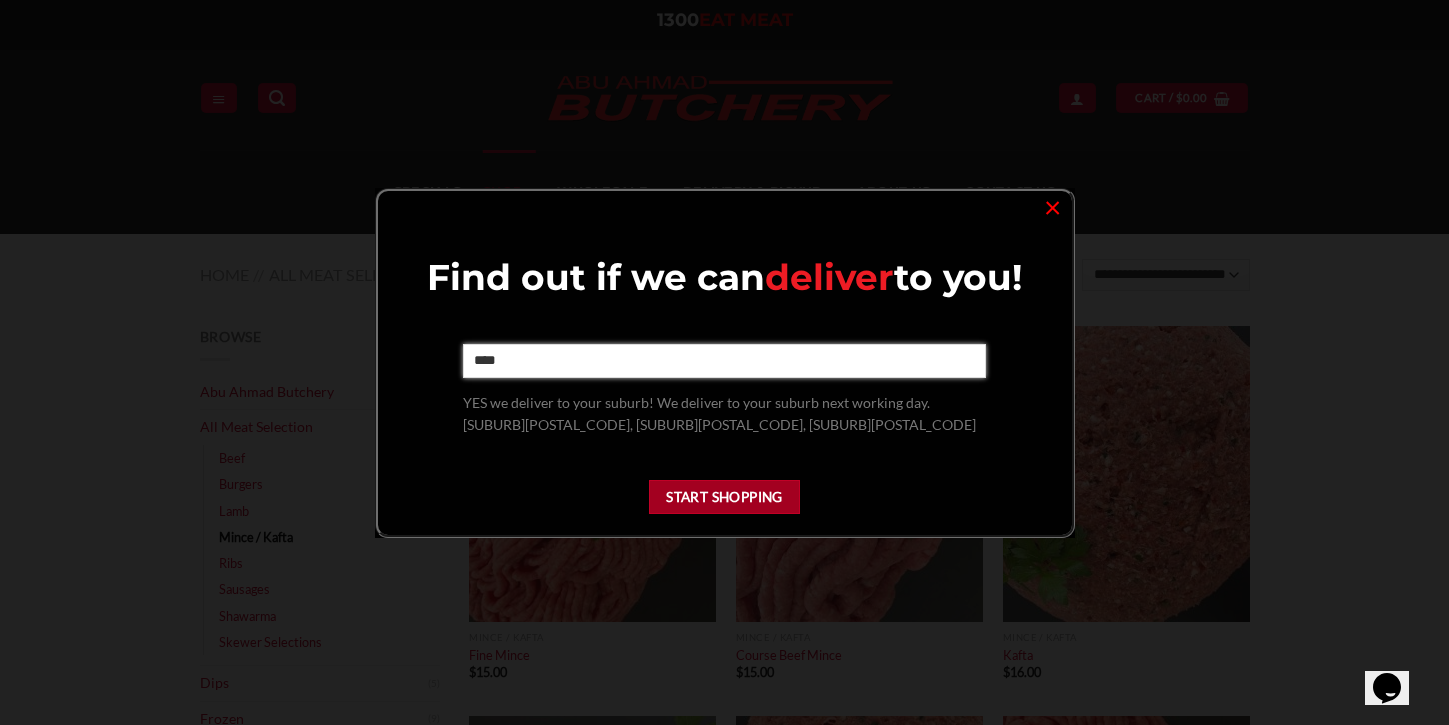 type on "****" 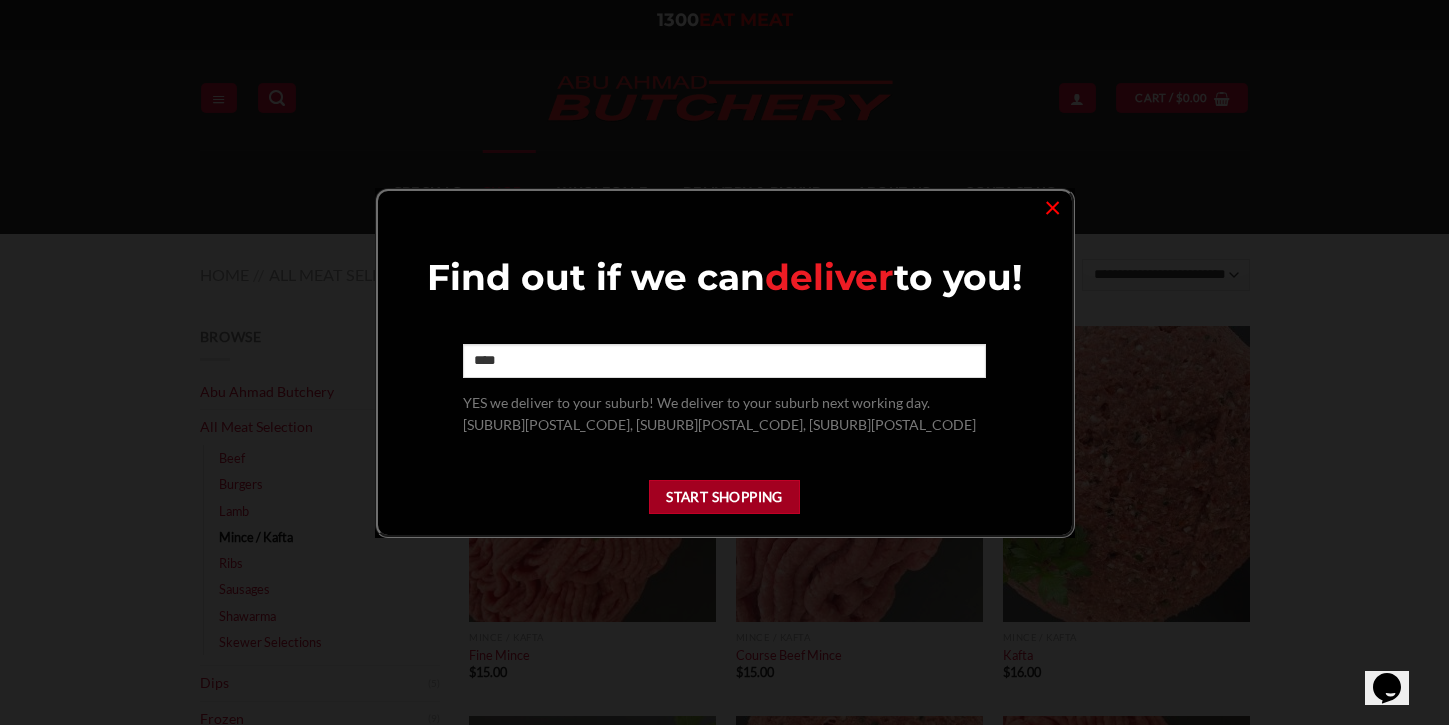click on "Start Shopping" at bounding box center [725, 497] 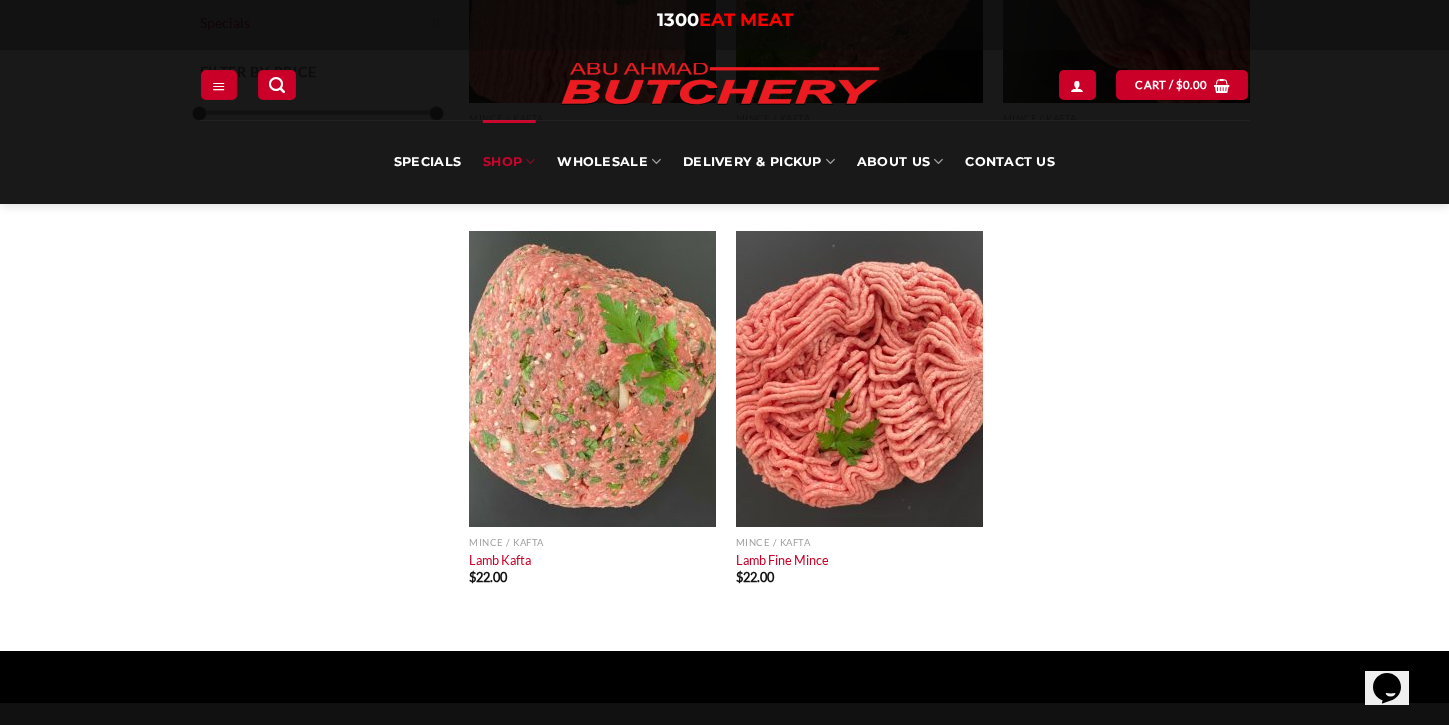 scroll, scrollTop: 0, scrollLeft: 0, axis: both 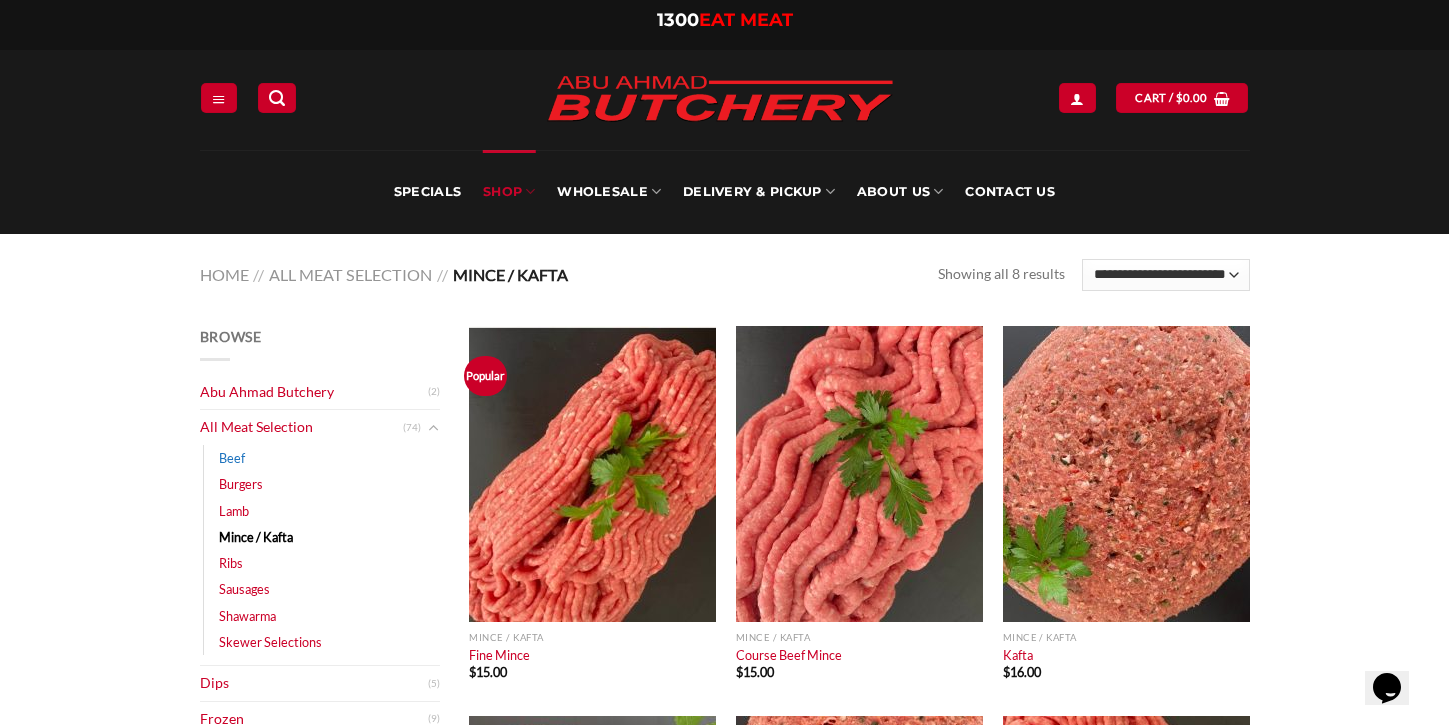 click on "Beef" at bounding box center [232, 458] 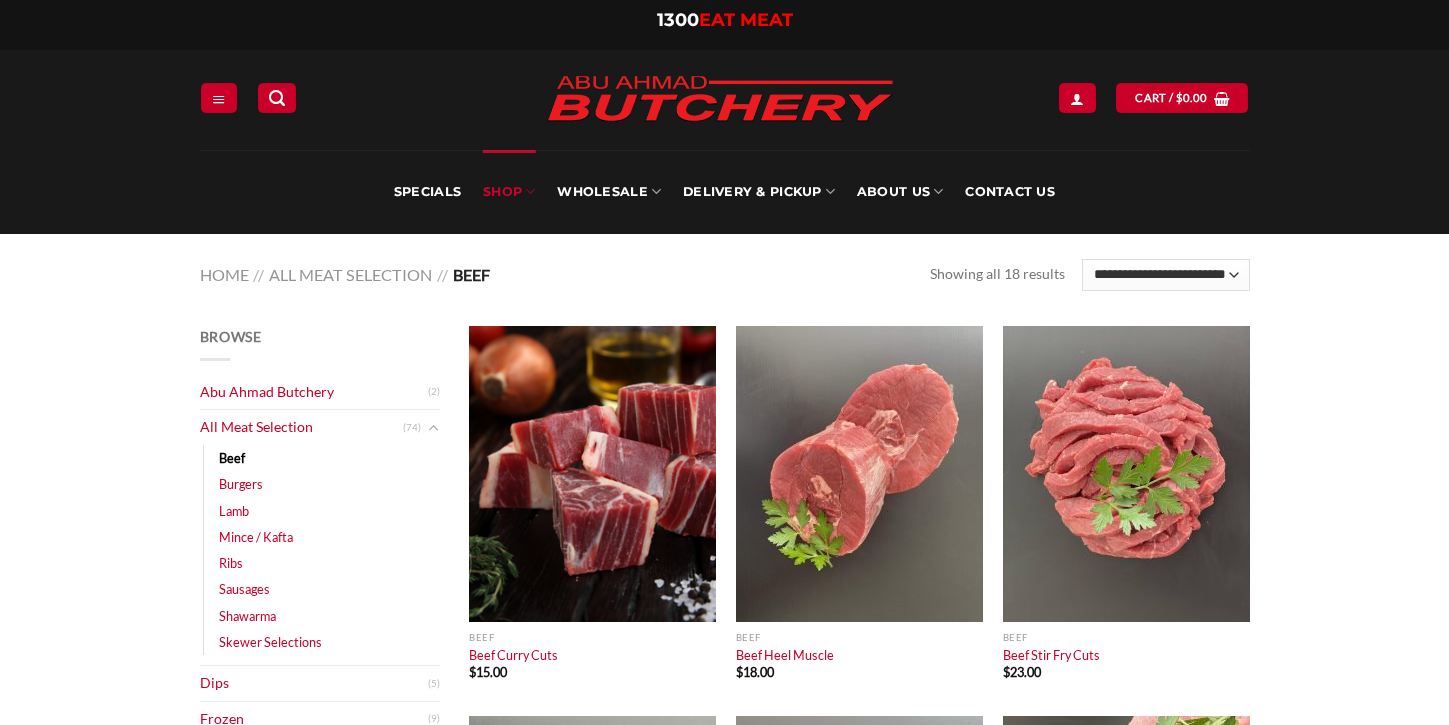 scroll, scrollTop: 0, scrollLeft: 0, axis: both 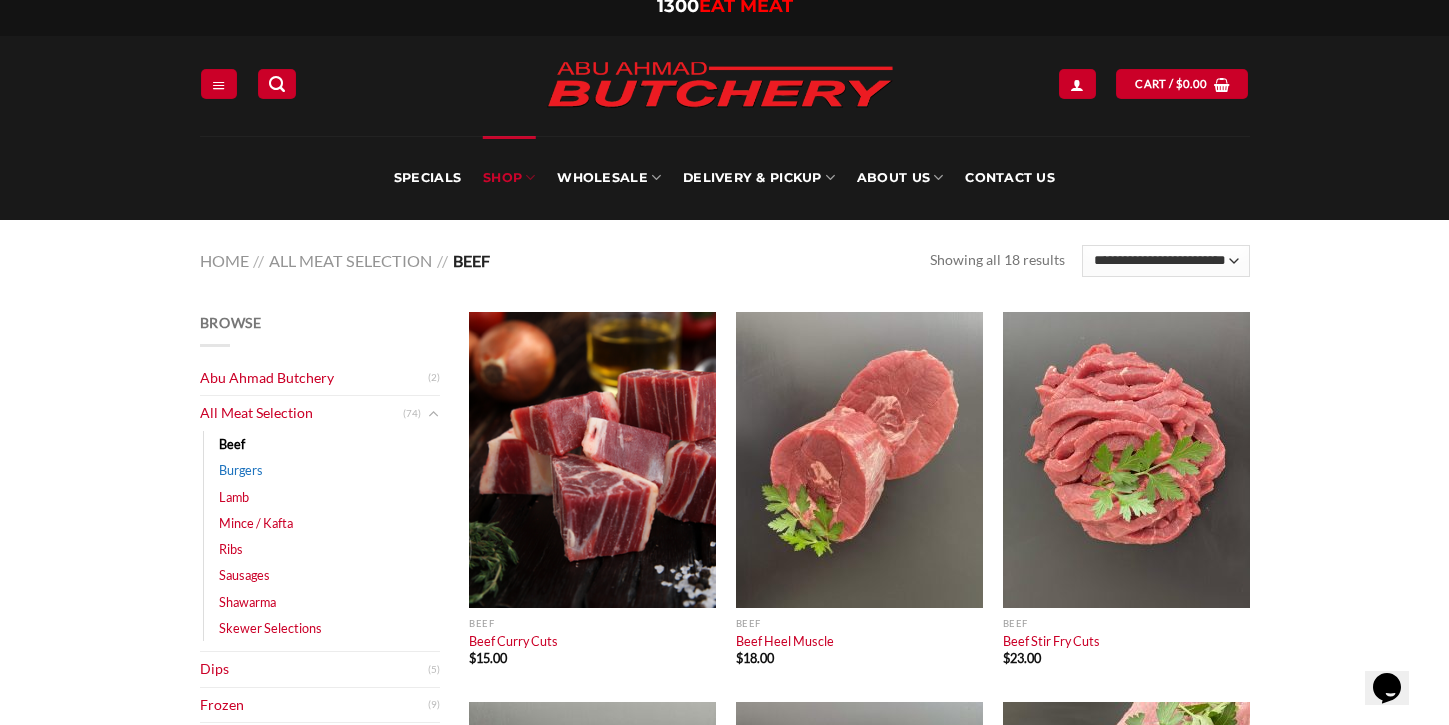 click on "Burgers" at bounding box center (241, 470) 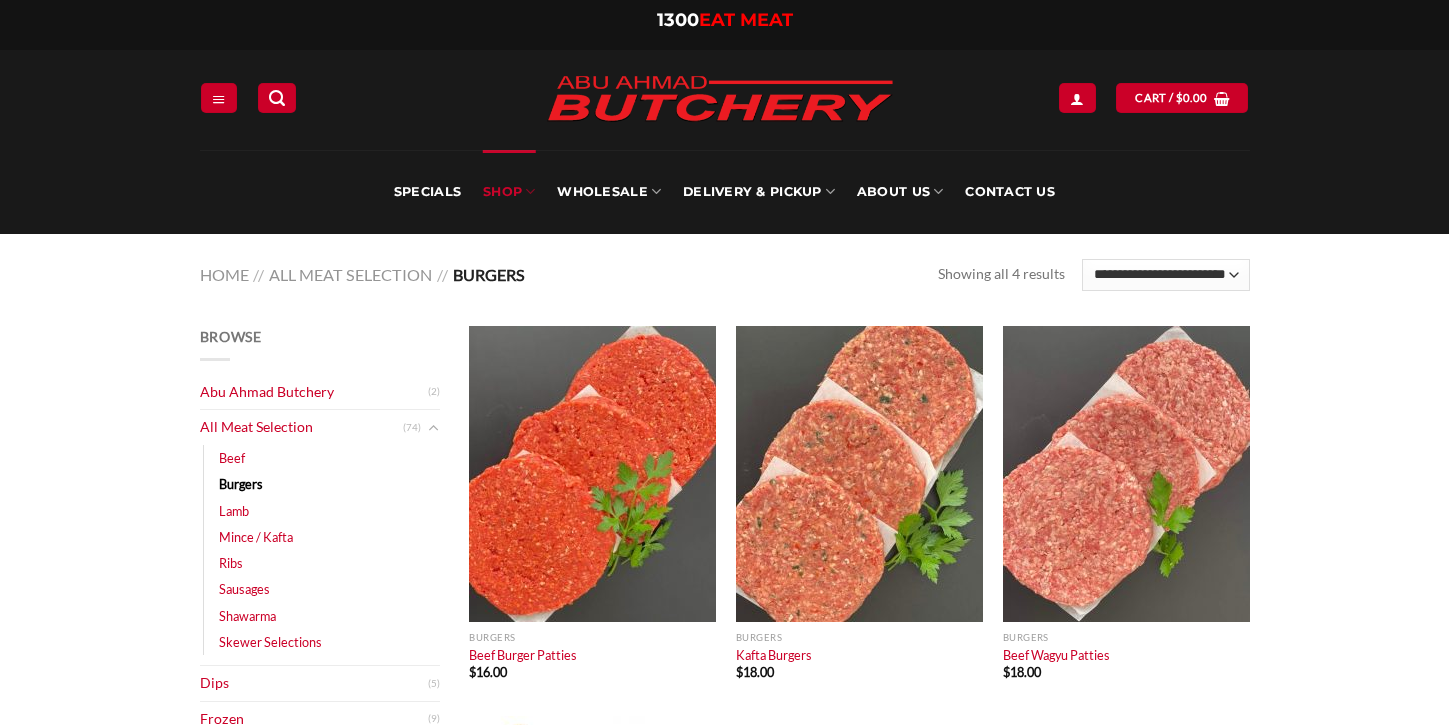 scroll, scrollTop: 0, scrollLeft: 0, axis: both 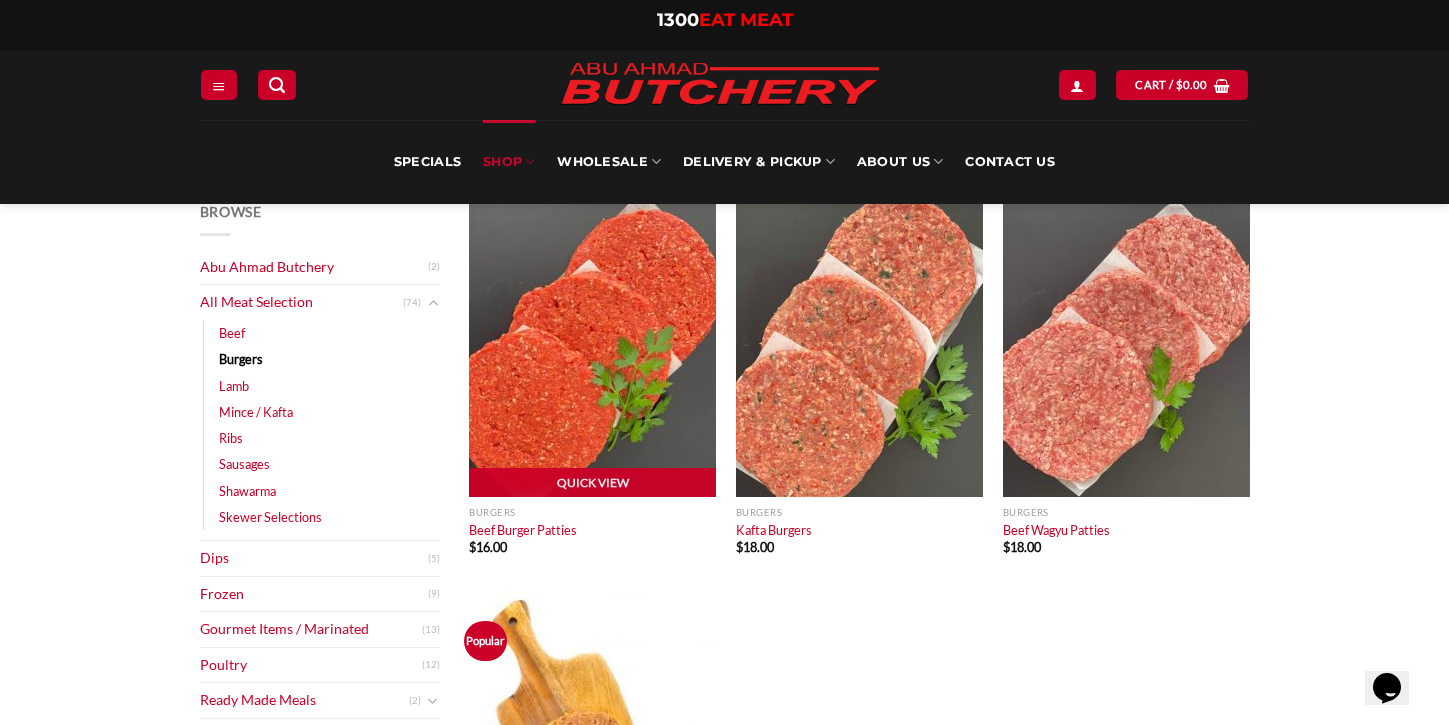 click at bounding box center (592, 349) 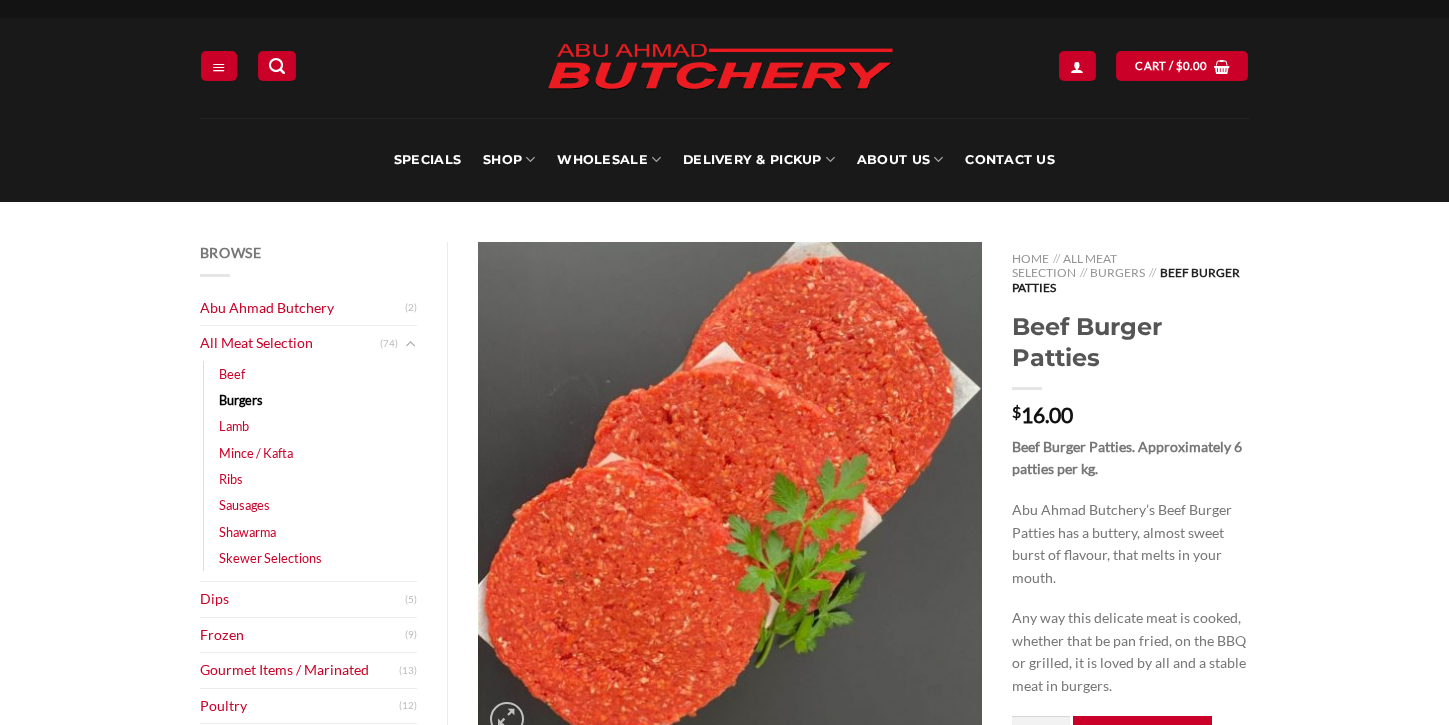 scroll, scrollTop: 36, scrollLeft: 0, axis: vertical 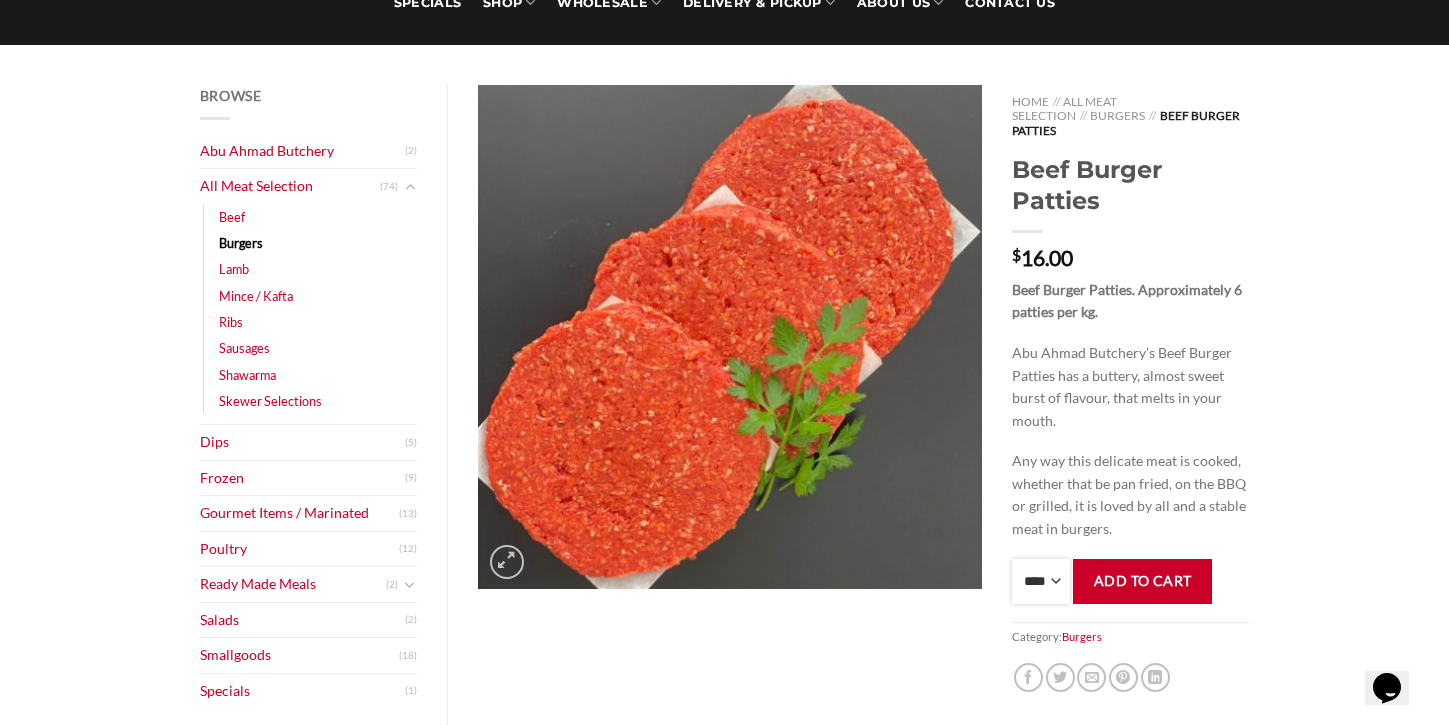 click on "**** * *** * *** * *** * *** * *** * *** * *** * *** * *** ** **** ** **** ** **** ** **** ** **** ** **** ** **** ** **** ** **** ** **** ** **** ** **** ** **** ** **** ** **** ** **** ** **** ** **** ** **** ** **** ** **** ** **** ** **** ** **** ** **** ** **** ** **** ** **** ** **** ** **** ** **** ** **** ** **** ** **** ** **** ** **** ** **** ** **** ** **** ** **** ** **** ** **** ** **** ** **** ** **** ** **** ** **** ** **** ** **** ** **** ** **** ** **** ** **** ** **** ** **** ** **** ** **** ** **** ** **** ** **** ** **** ** **** ** **** ** **** ** **** ** **** ** **** ** **** ** **** ** **** ** **** ** **** ** **** ** **** ** **** ** **** ** **** ** **** ** **** ** **** ** **** ** **** ** **** ** **** ** **** ** **** ** **** ** **** ** **** ** **** *** ***** *** ***** *** ***** *** ***** *** ***** *** ***** *** ***** *** ***** *** ***** *** ***** *** ***** *** ***** *** ***** *** ***** *** ***** *** ***** *** ***** *** ***** *** ***** *** ***** *** ***** *** ***** *** ***** *** ***** ***" at bounding box center (1041, 581) 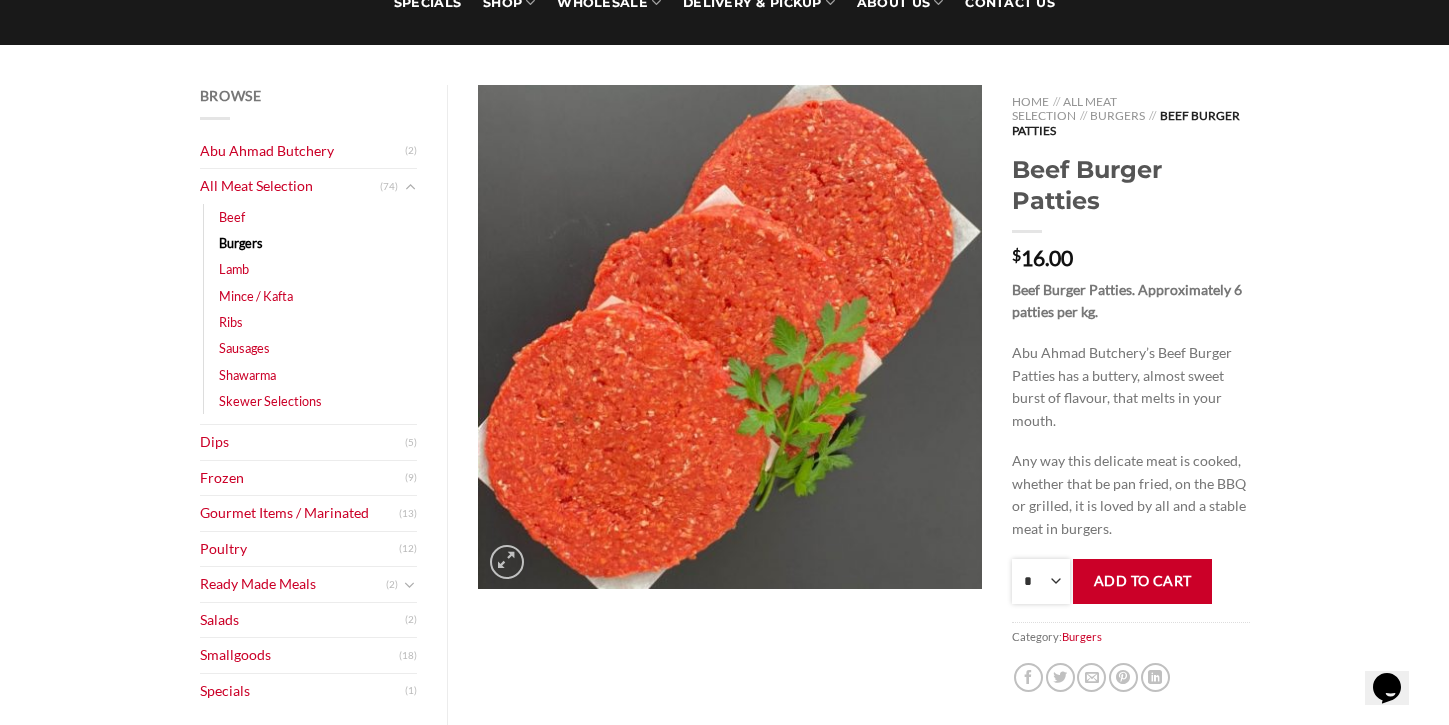 click on "**** * *** * *** * *** * *** * *** * *** * *** * *** * *** ** **** ** **** ** **** ** **** ** **** ** **** ** **** ** **** ** **** ** **** ** **** ** **** ** **** ** **** ** **** ** **** ** **** ** **** ** **** ** **** ** **** ** **** ** **** ** **** ** **** ** **** ** **** ** **** ** **** ** **** ** **** ** **** ** **** ** **** ** **** ** **** ** **** ** **** ** **** ** **** ** **** ** **** ** **** ** **** ** **** ** **** ** **** ** **** ** **** ** **** ** **** ** **** ** **** ** **** ** **** ** **** ** **** ** **** ** **** ** **** ** **** ** **** ** **** ** **** ** **** ** **** ** **** ** **** ** **** ** **** ** **** ** **** ** **** ** **** ** **** ** **** ** **** ** **** ** **** ** **** ** **** ** **** ** **** ** **** ** **** ** **** ** **** ** **** ** **** ** **** *** ***** *** ***** *** ***** *** ***** *** ***** *** ***** *** ***** *** ***** *** ***** *** ***** *** ***** *** ***** *** ***** *** ***** *** ***** *** ***** *** ***** *** ***** *** ***** *** ***** *** ***** *** ***** *** ***** *** ***** ***" at bounding box center (1041, 581) 